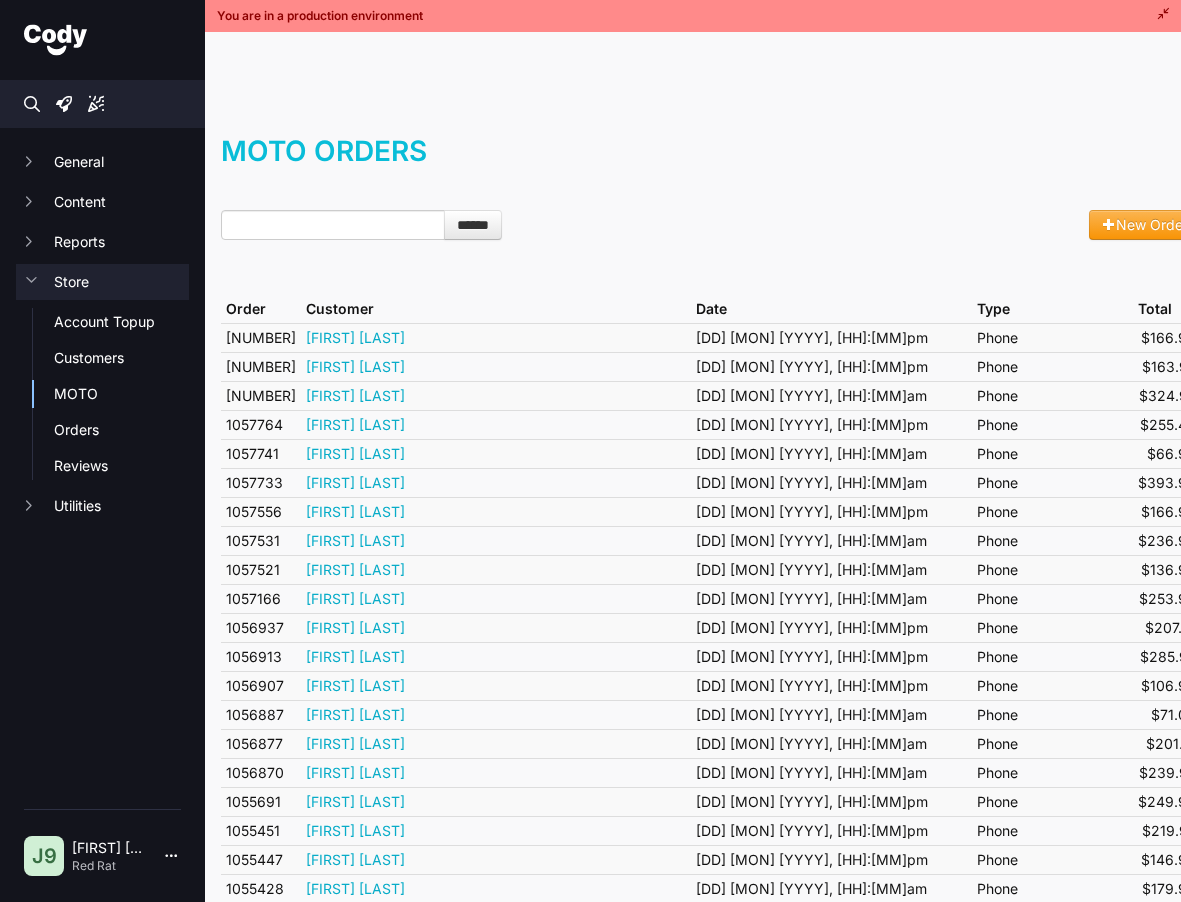 scroll, scrollTop: 0, scrollLeft: 0, axis: both 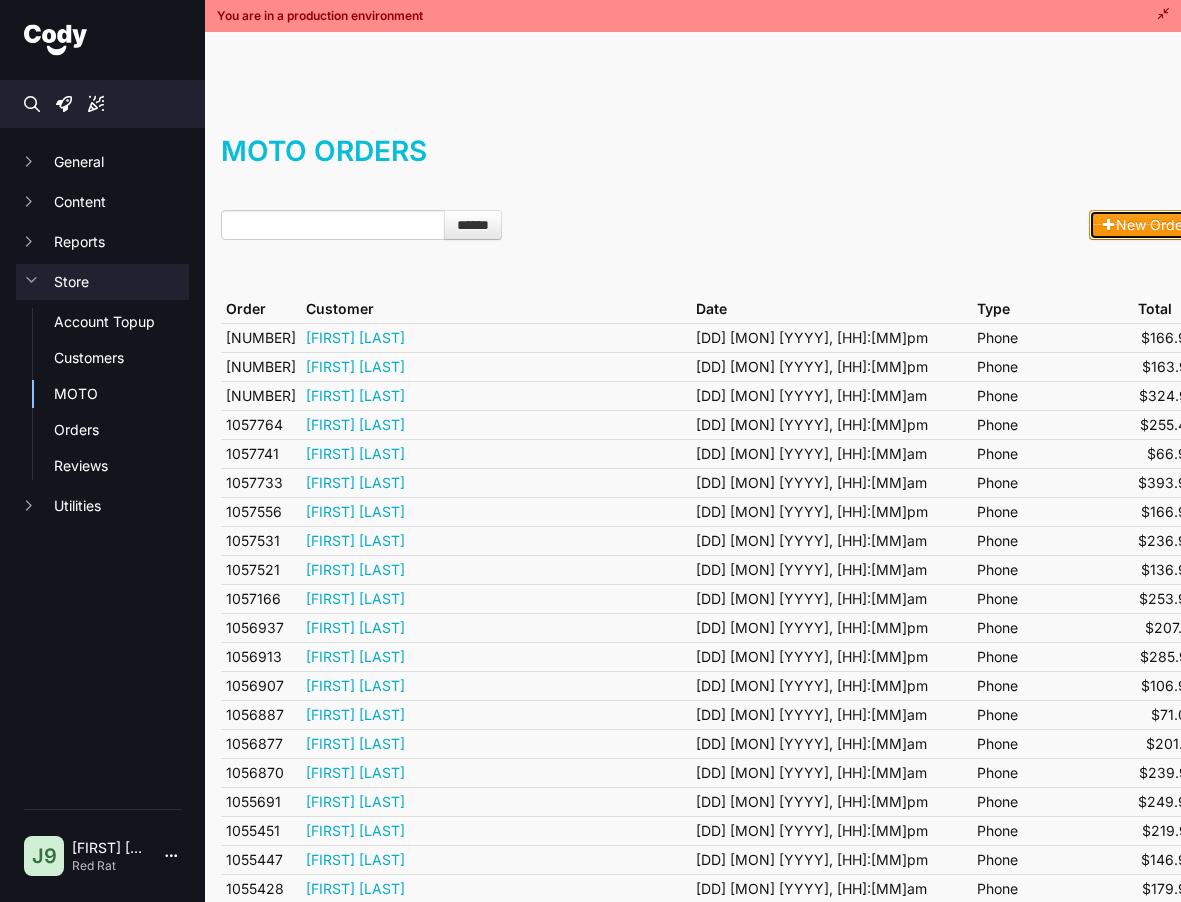 click on "New Order" at bounding box center [1145, 225] 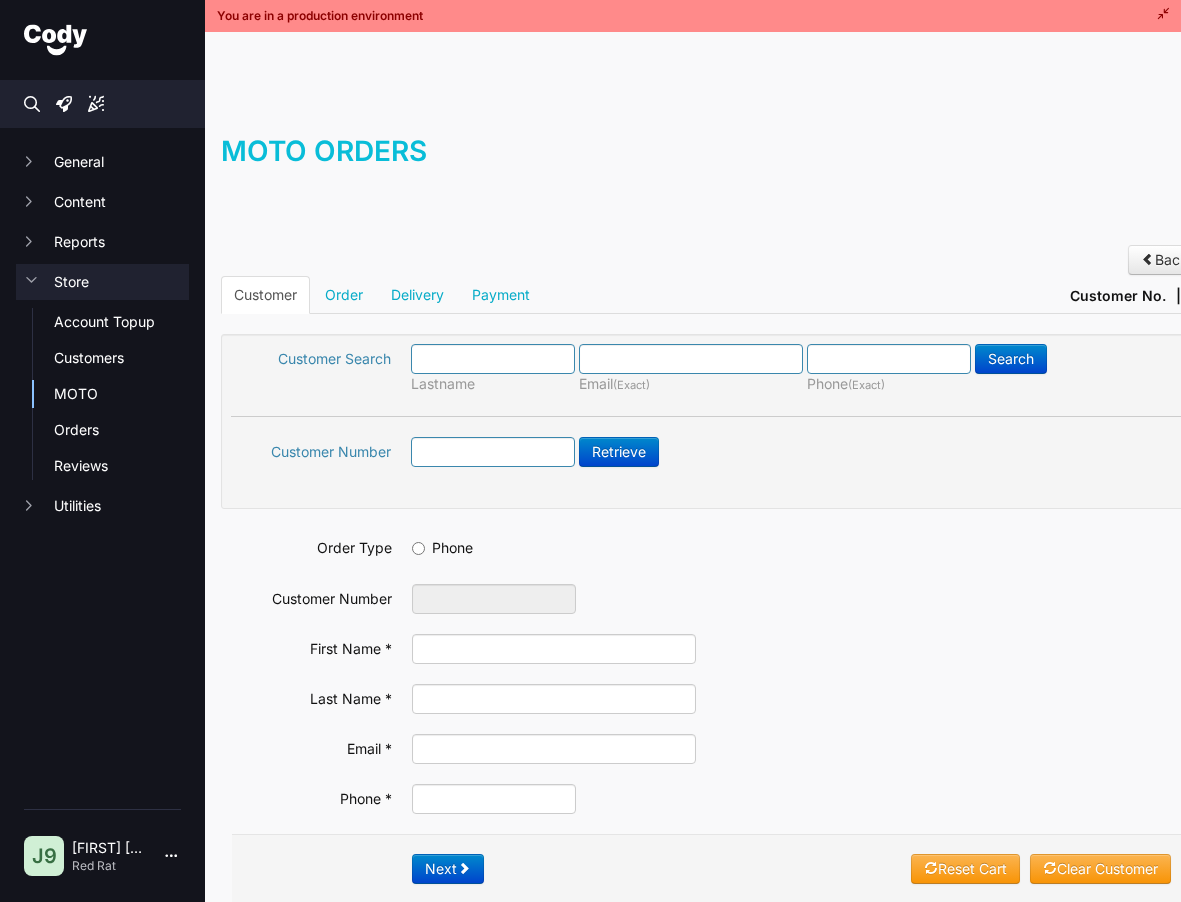 scroll, scrollTop: 0, scrollLeft: 0, axis: both 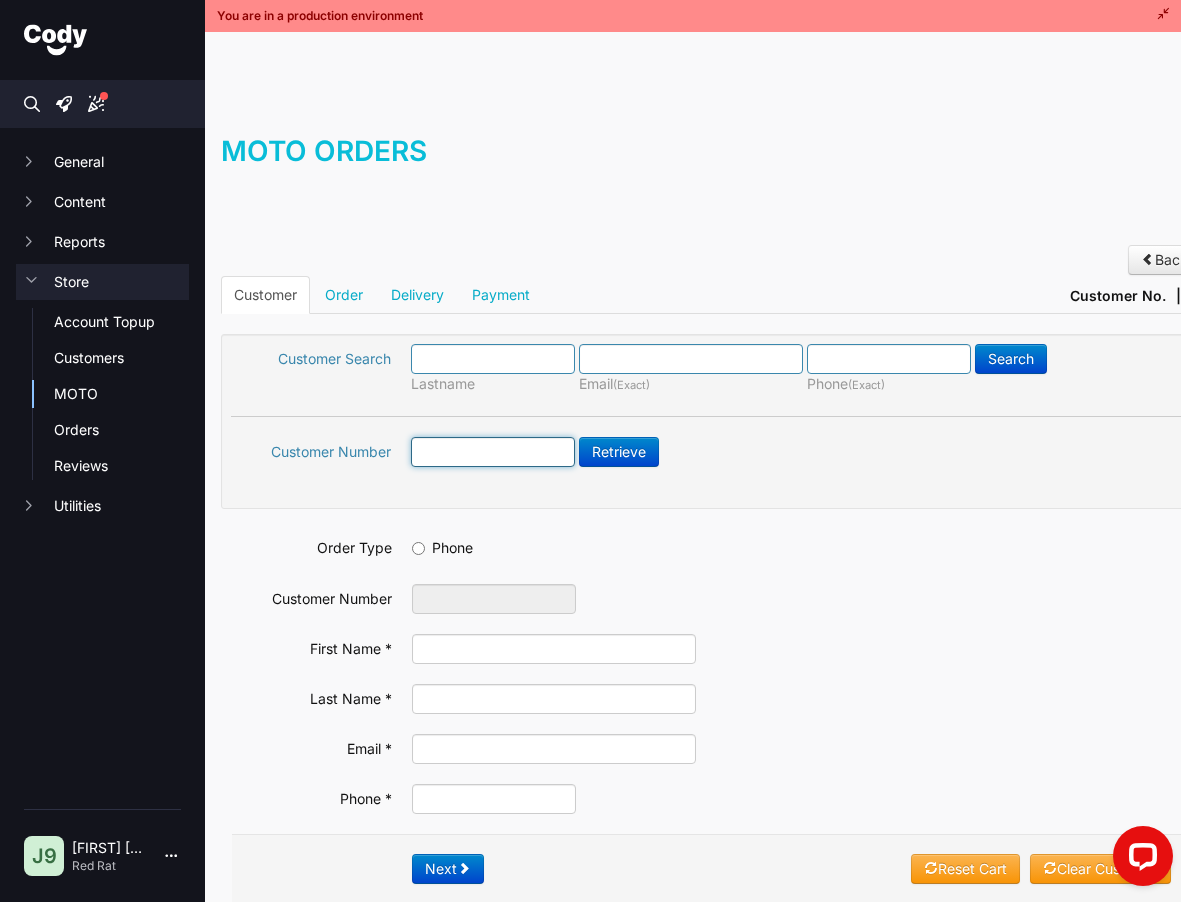click at bounding box center (493, 452) 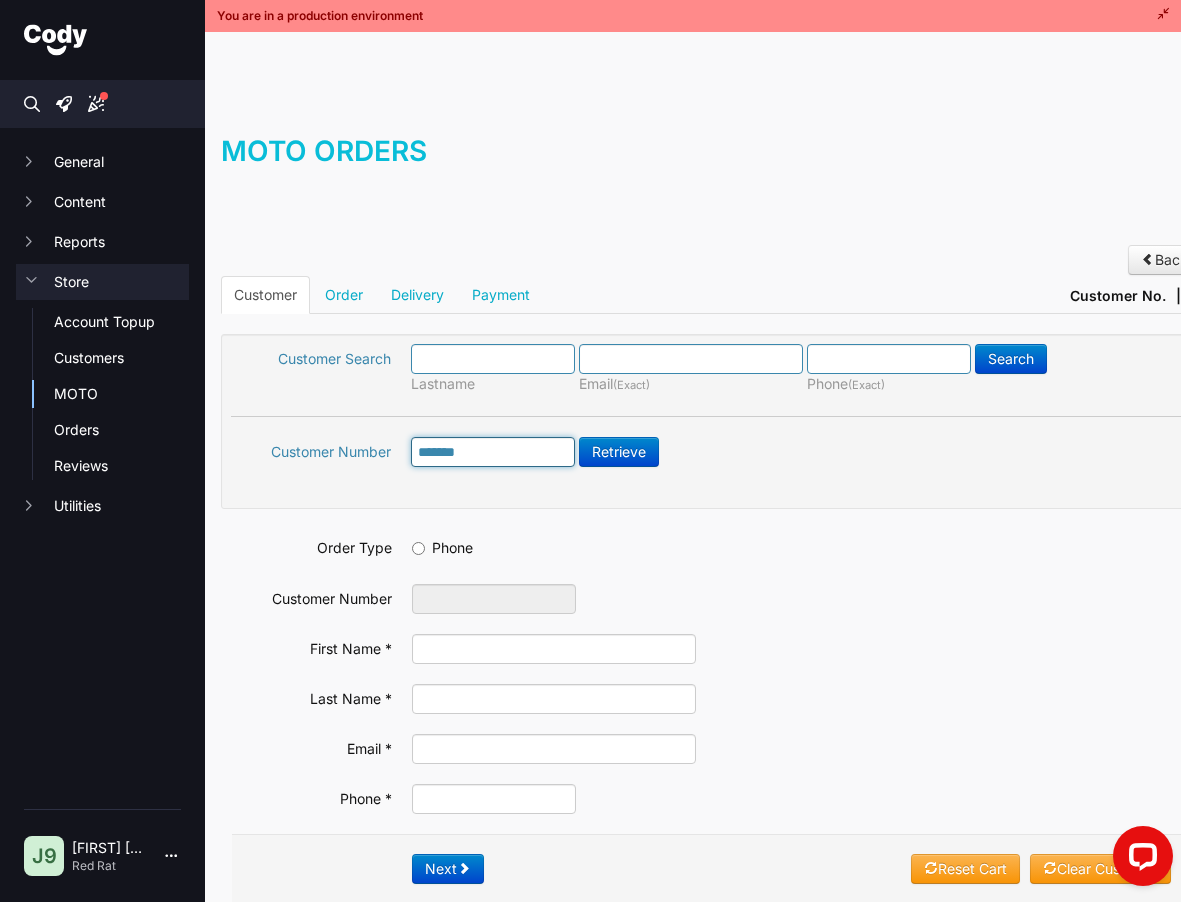 type on "*******" 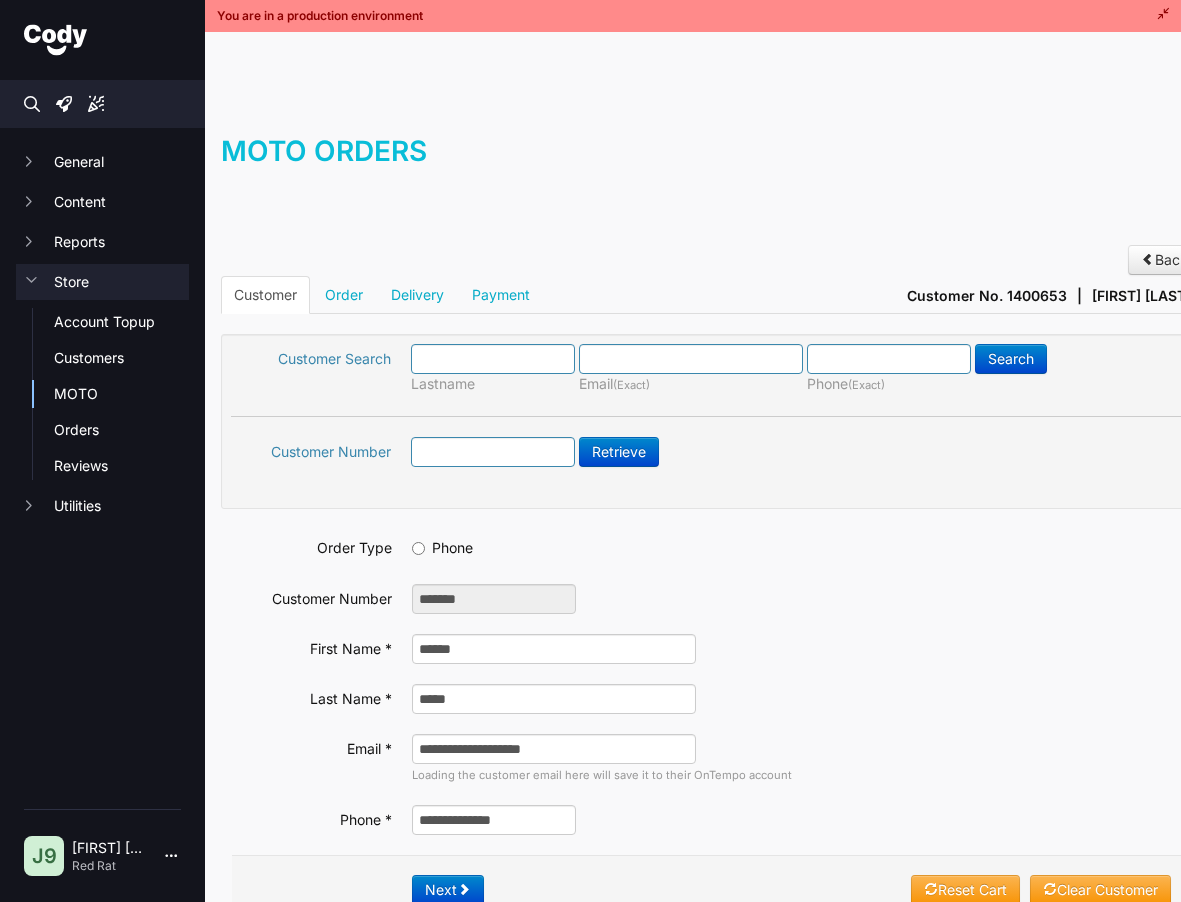 scroll, scrollTop: 0, scrollLeft: 0, axis: both 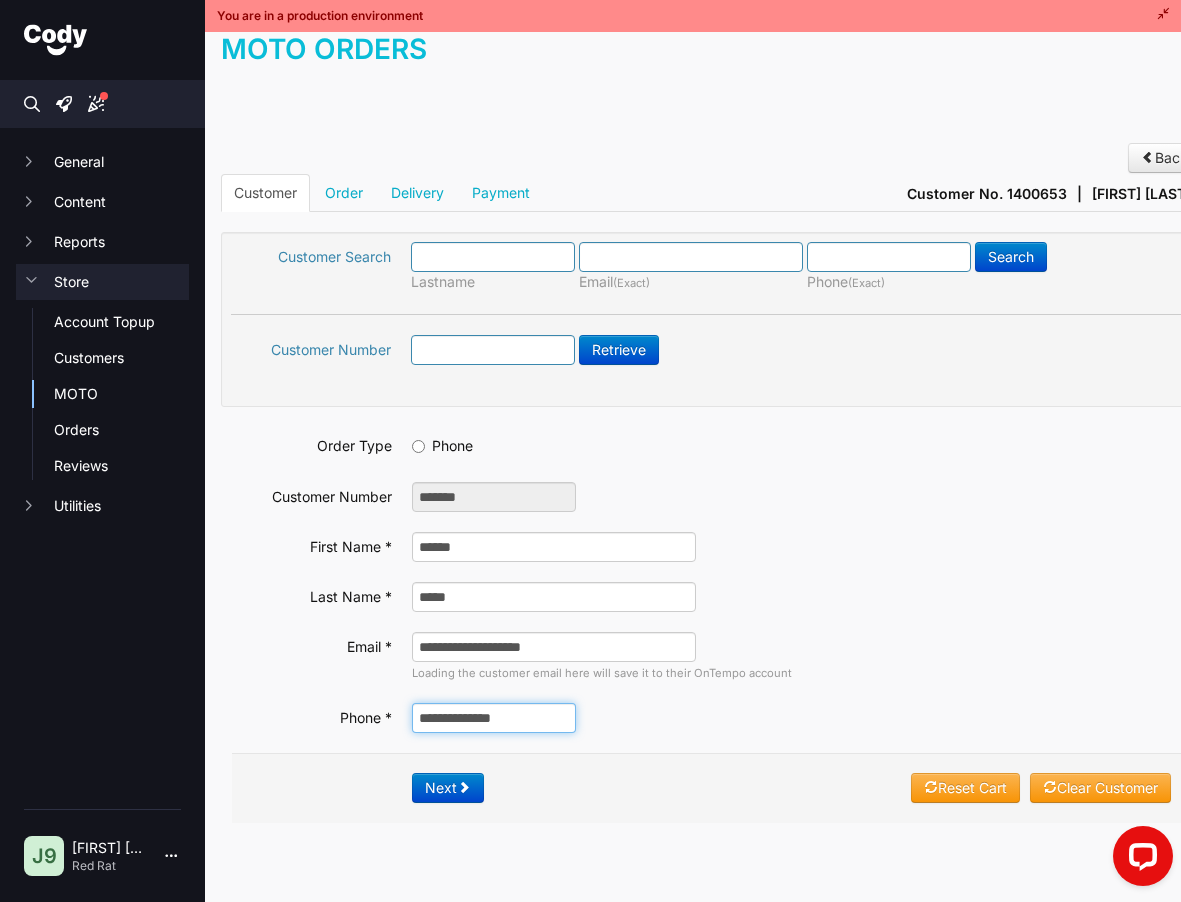 click on "**********" at bounding box center [494, 718] 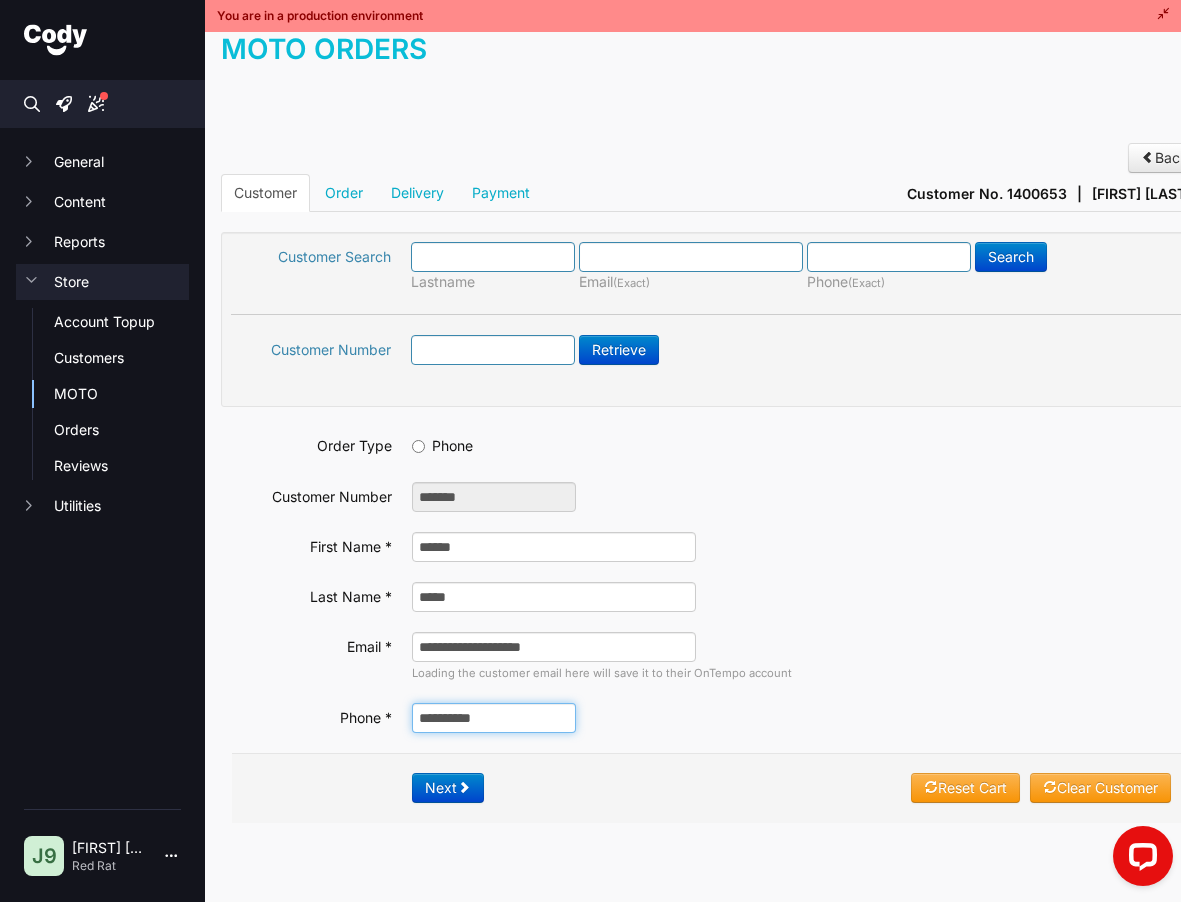 click on "**********" at bounding box center [494, 718] 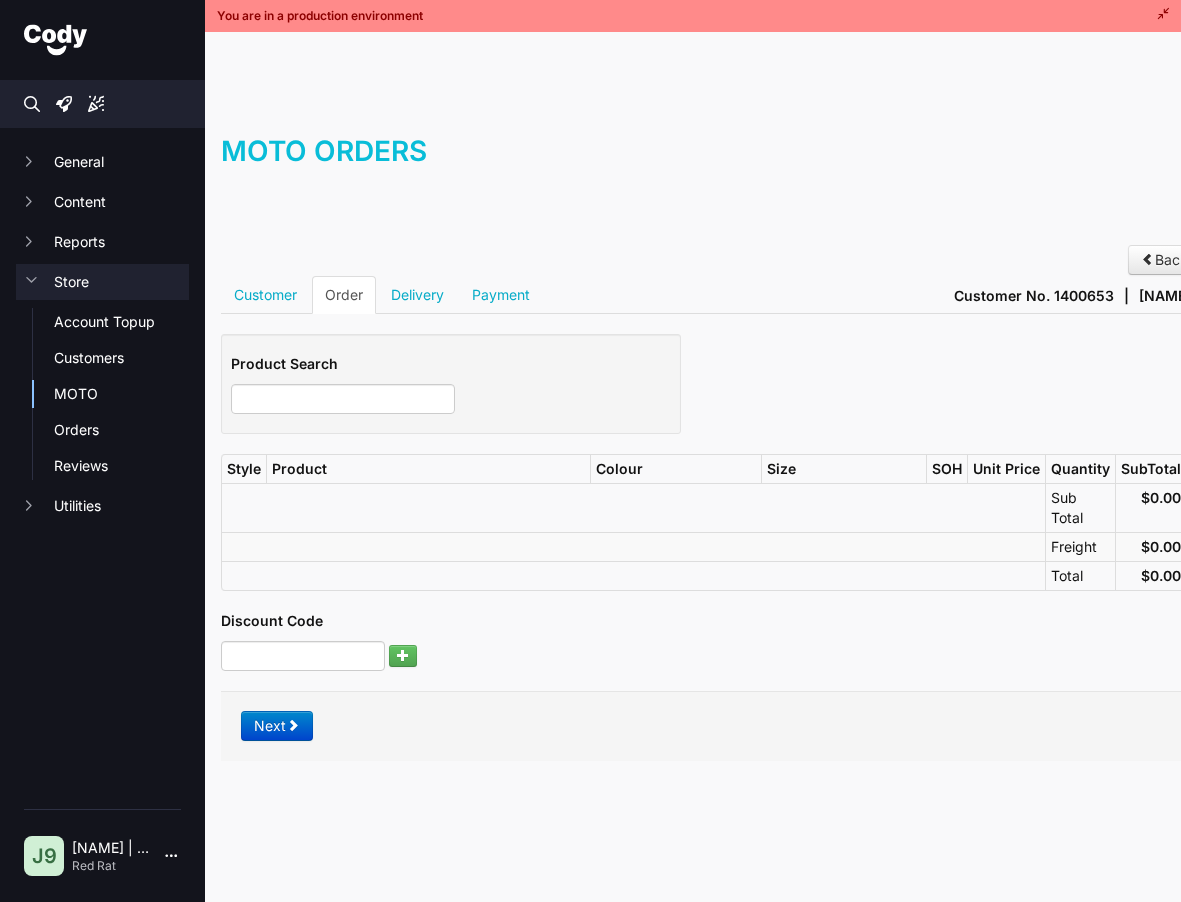 scroll, scrollTop: 0, scrollLeft: 0, axis: both 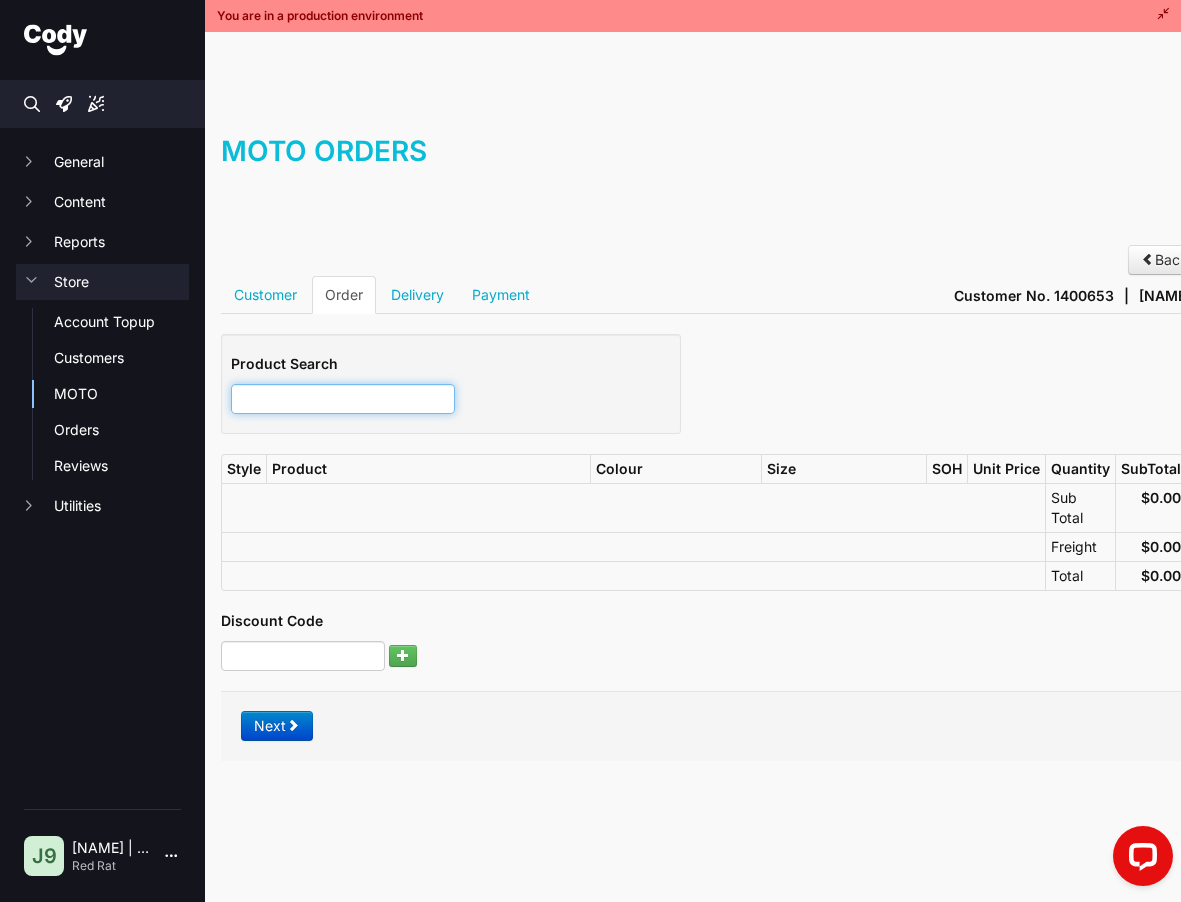 click at bounding box center (343, 399) 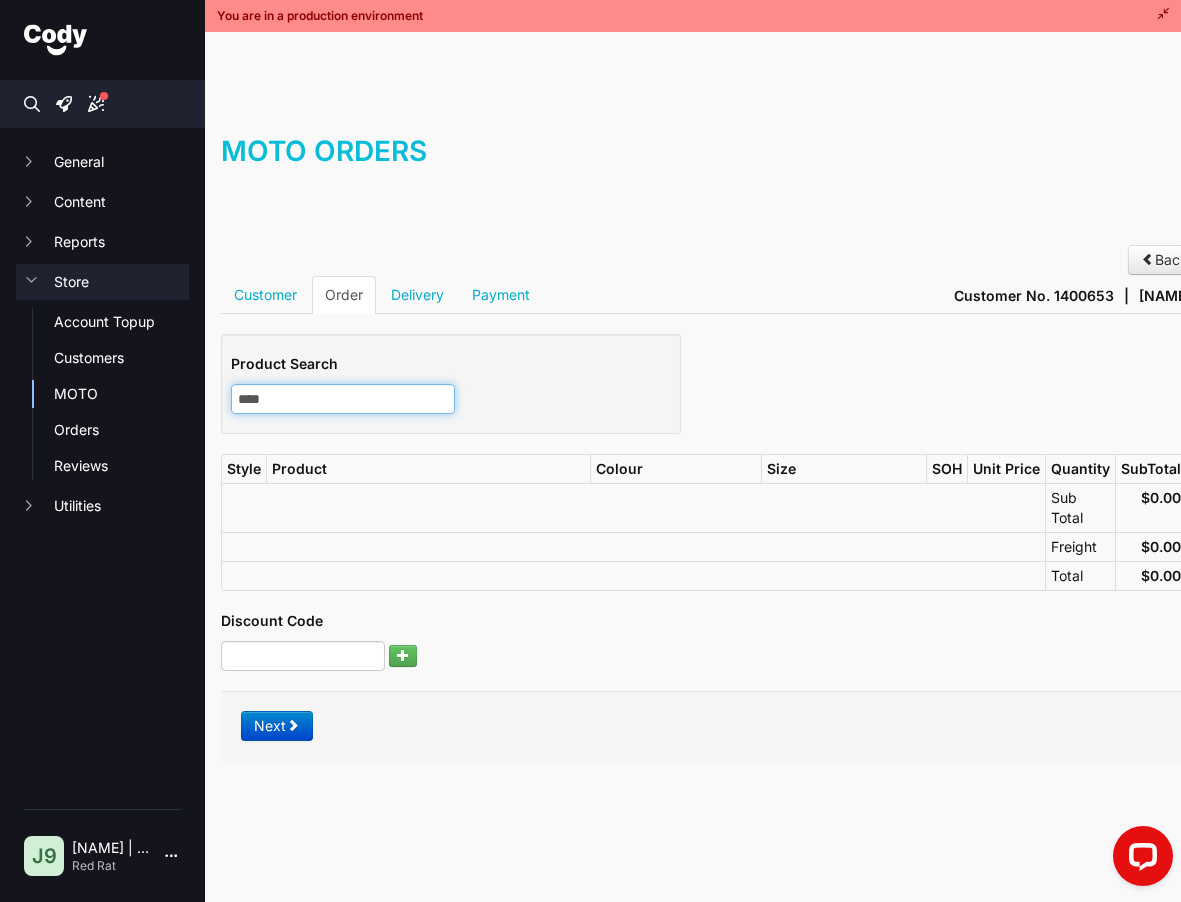 type on "****" 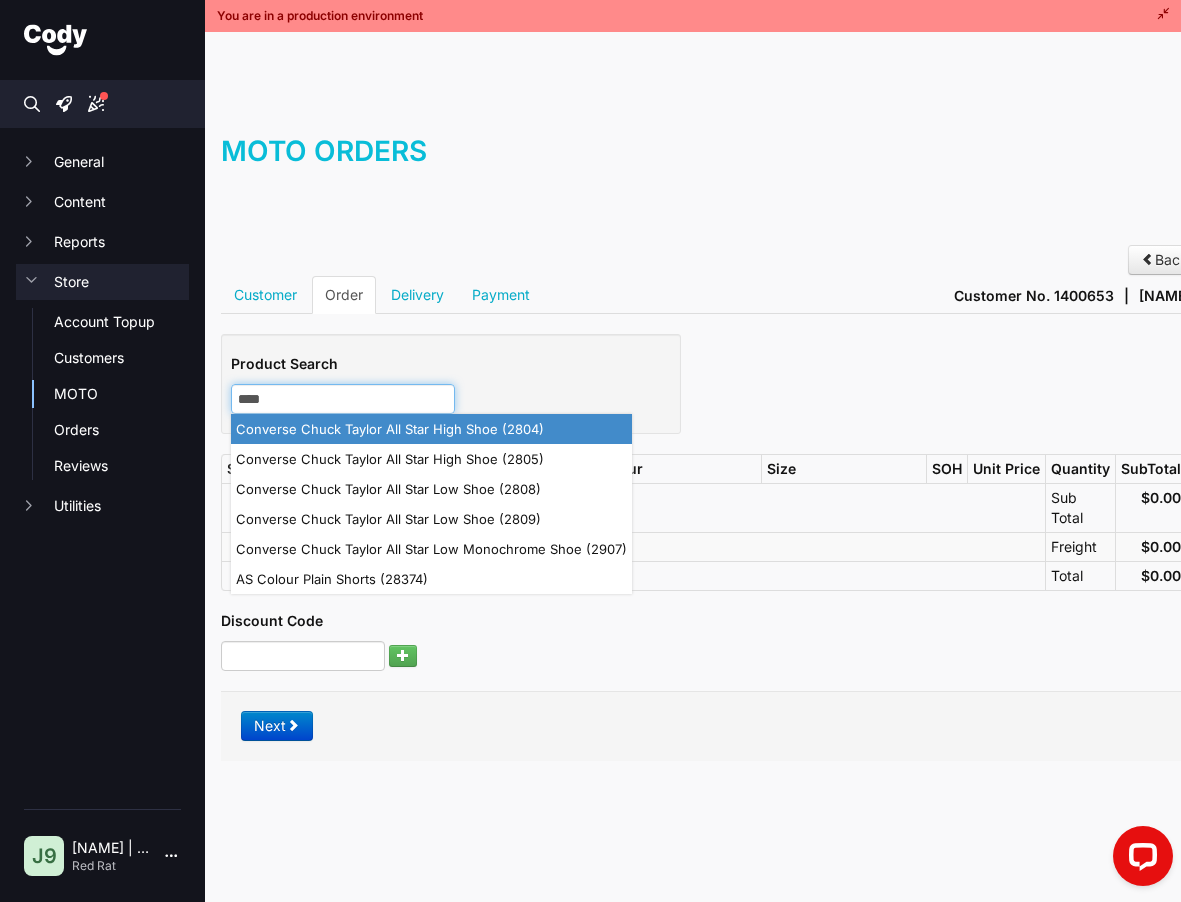 click on "Converse Chuck Taylor All Star High Shoe (2804)" at bounding box center (431, 429) 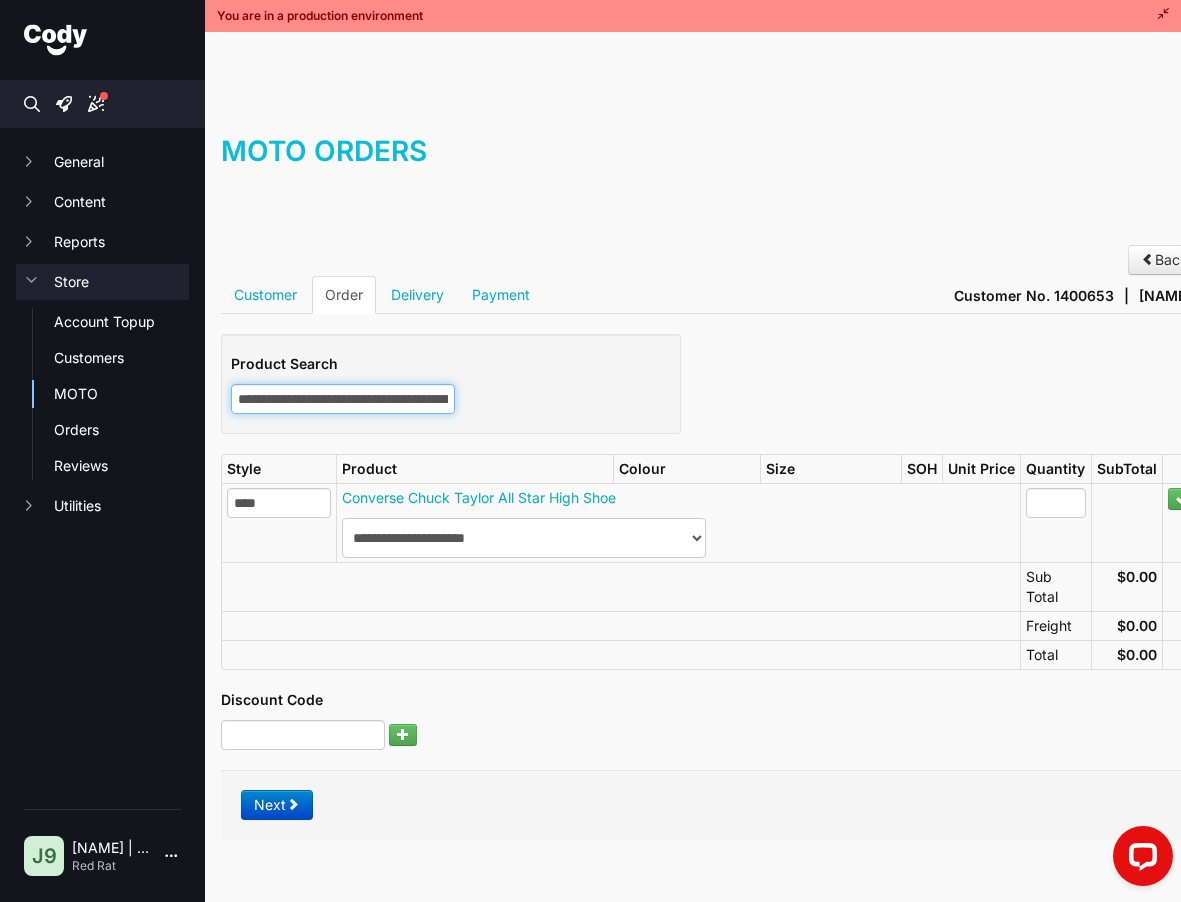 scroll, scrollTop: 0, scrollLeft: 51, axis: horizontal 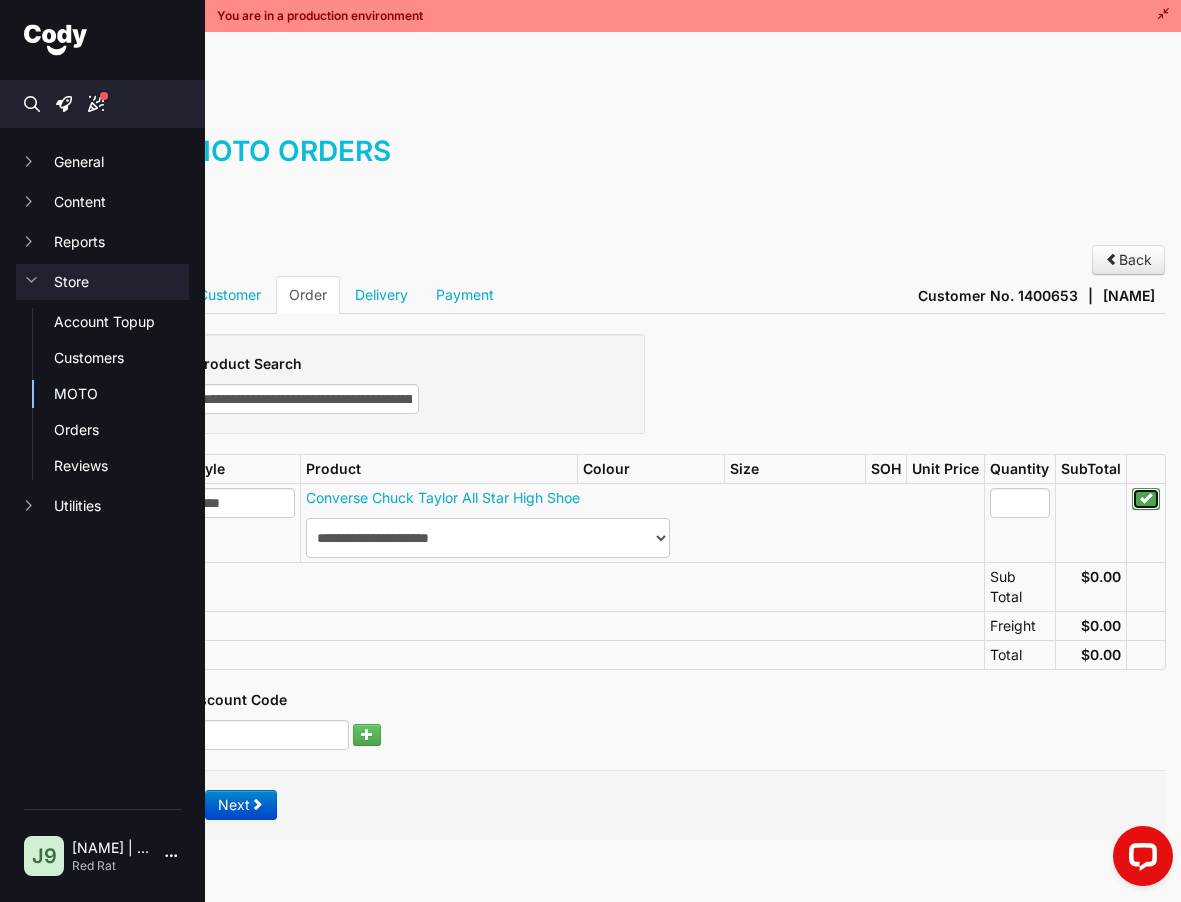 type 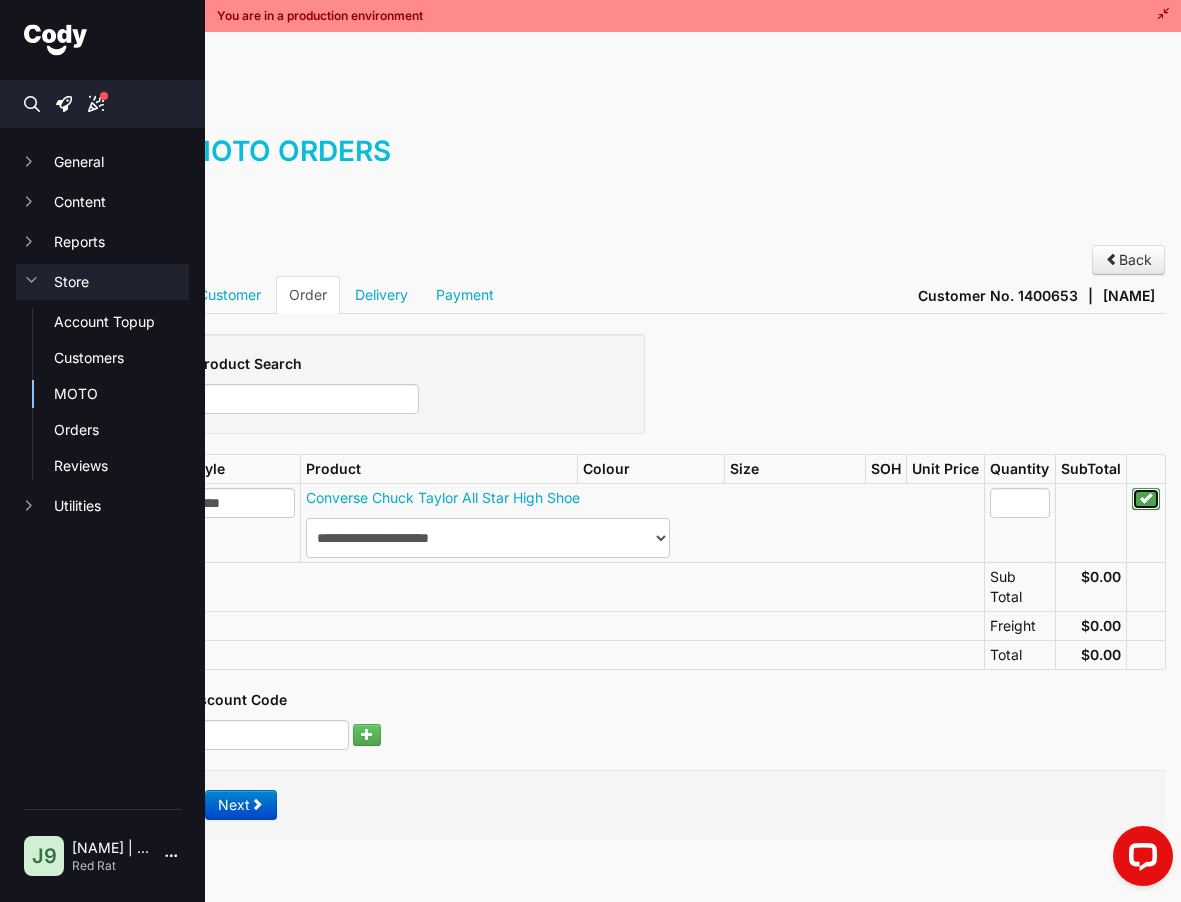 click at bounding box center [1146, 498] 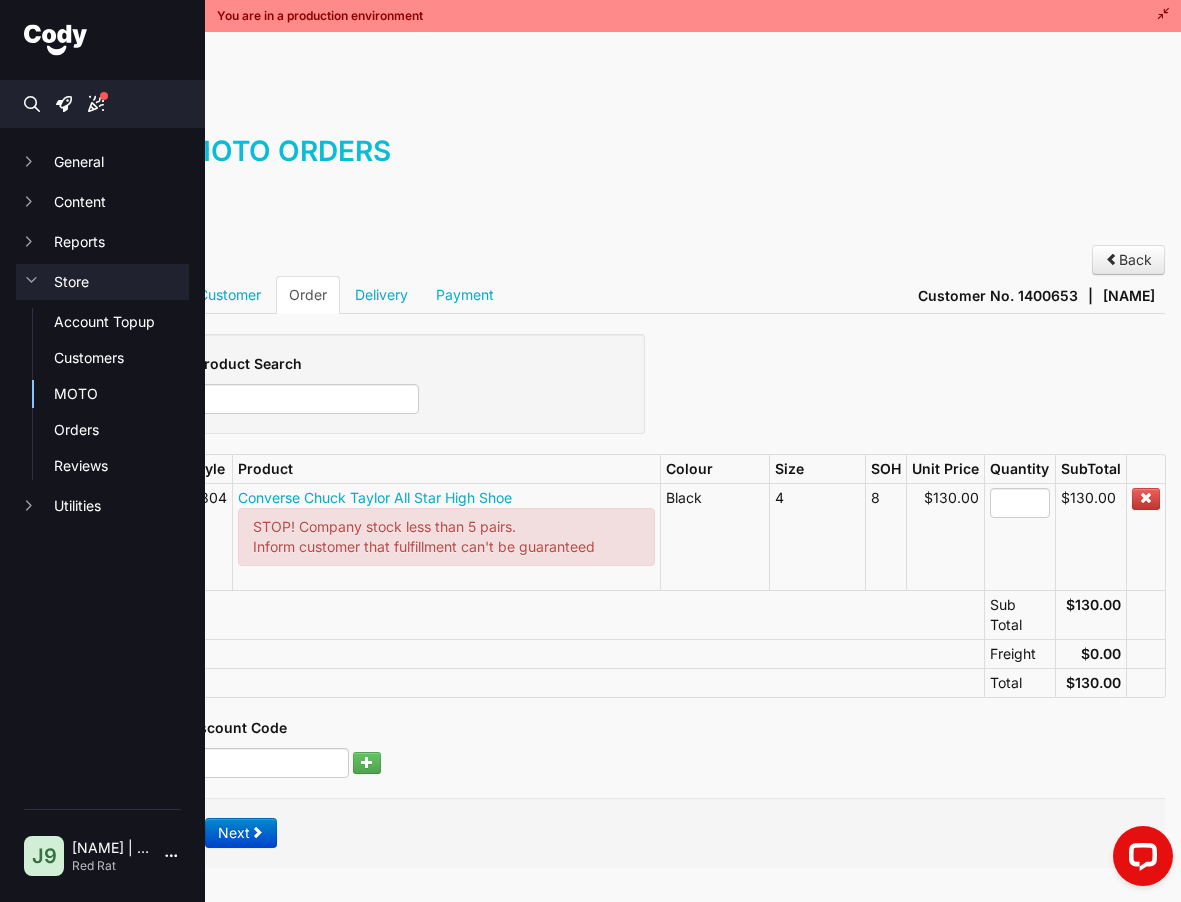 scroll, scrollTop: 31, scrollLeft: 51, axis: both 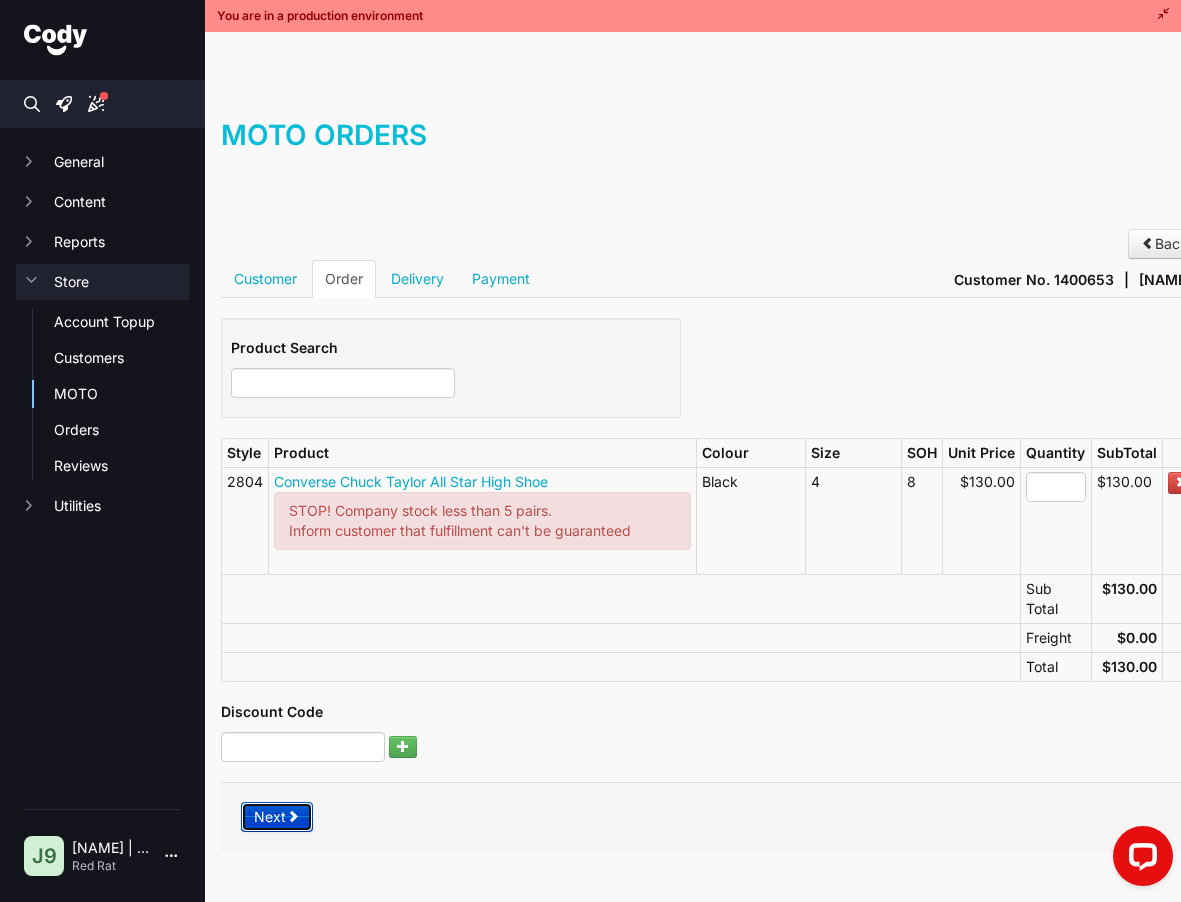 click on "Next" at bounding box center [277, 817] 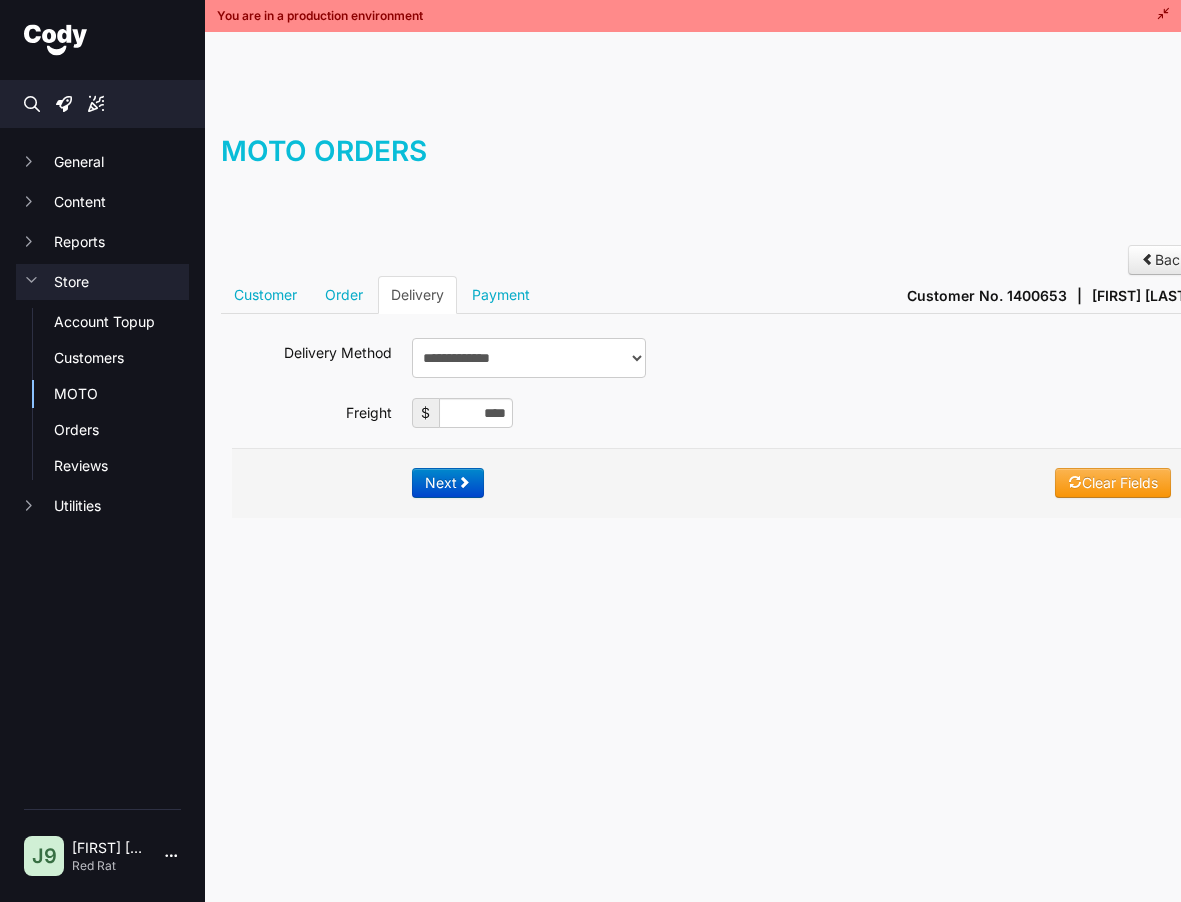scroll, scrollTop: 0, scrollLeft: 0, axis: both 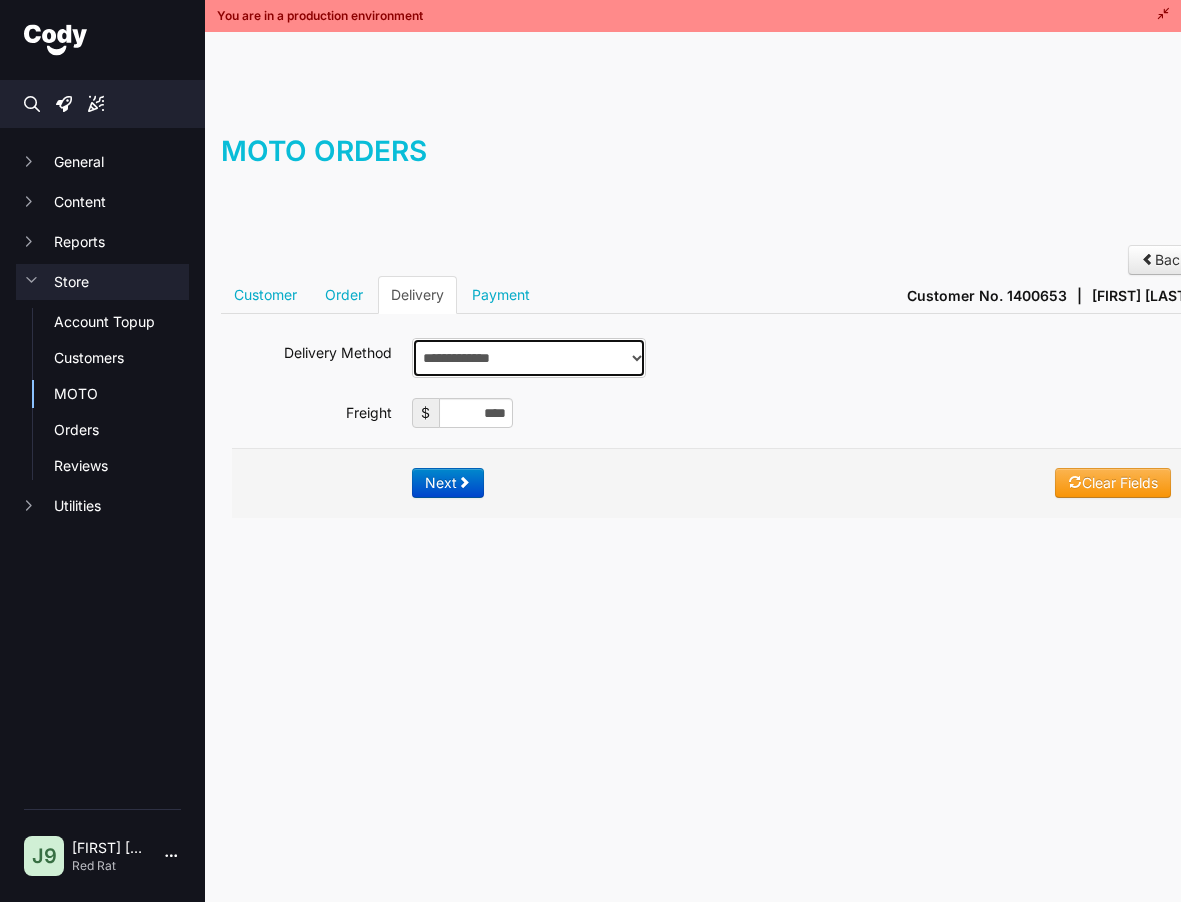 click on "**********" at bounding box center [529, 358] 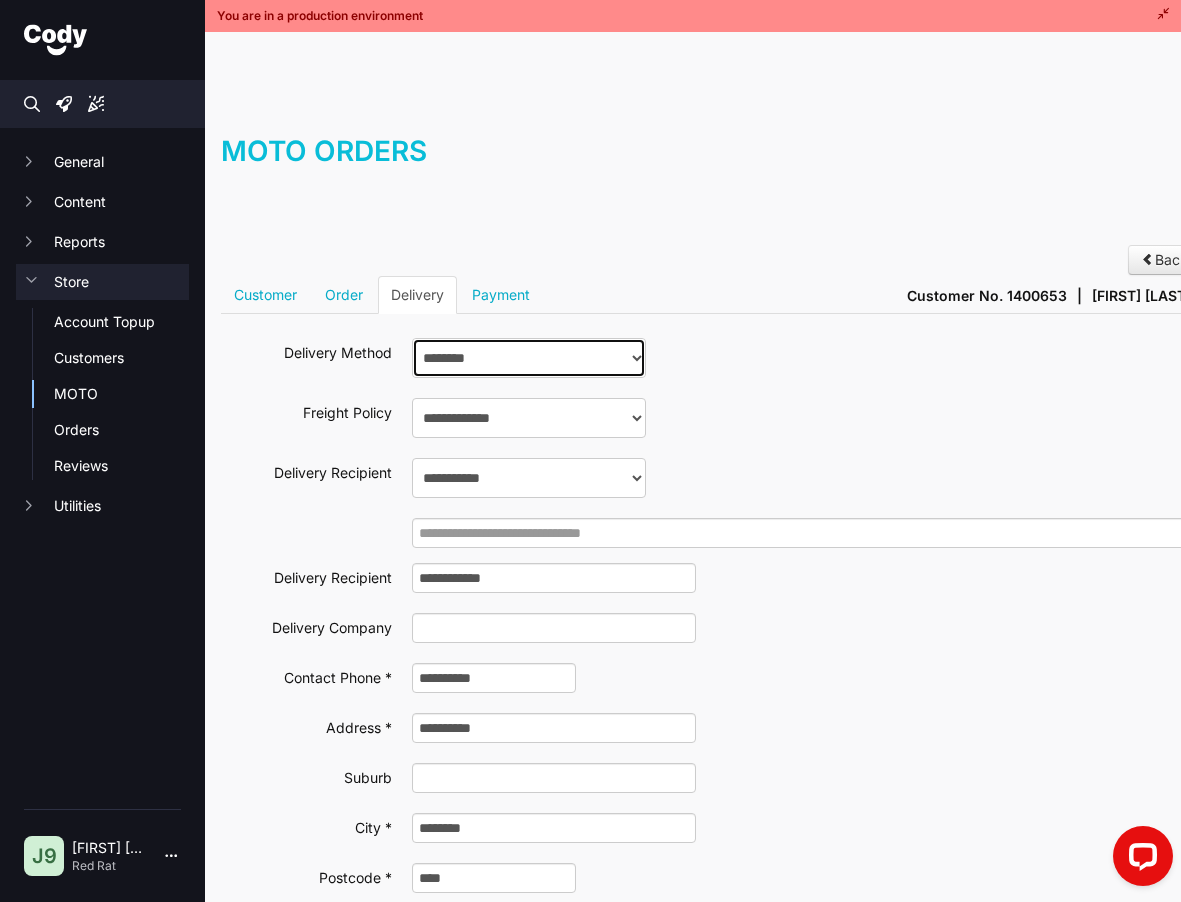 scroll, scrollTop: 0, scrollLeft: 0, axis: both 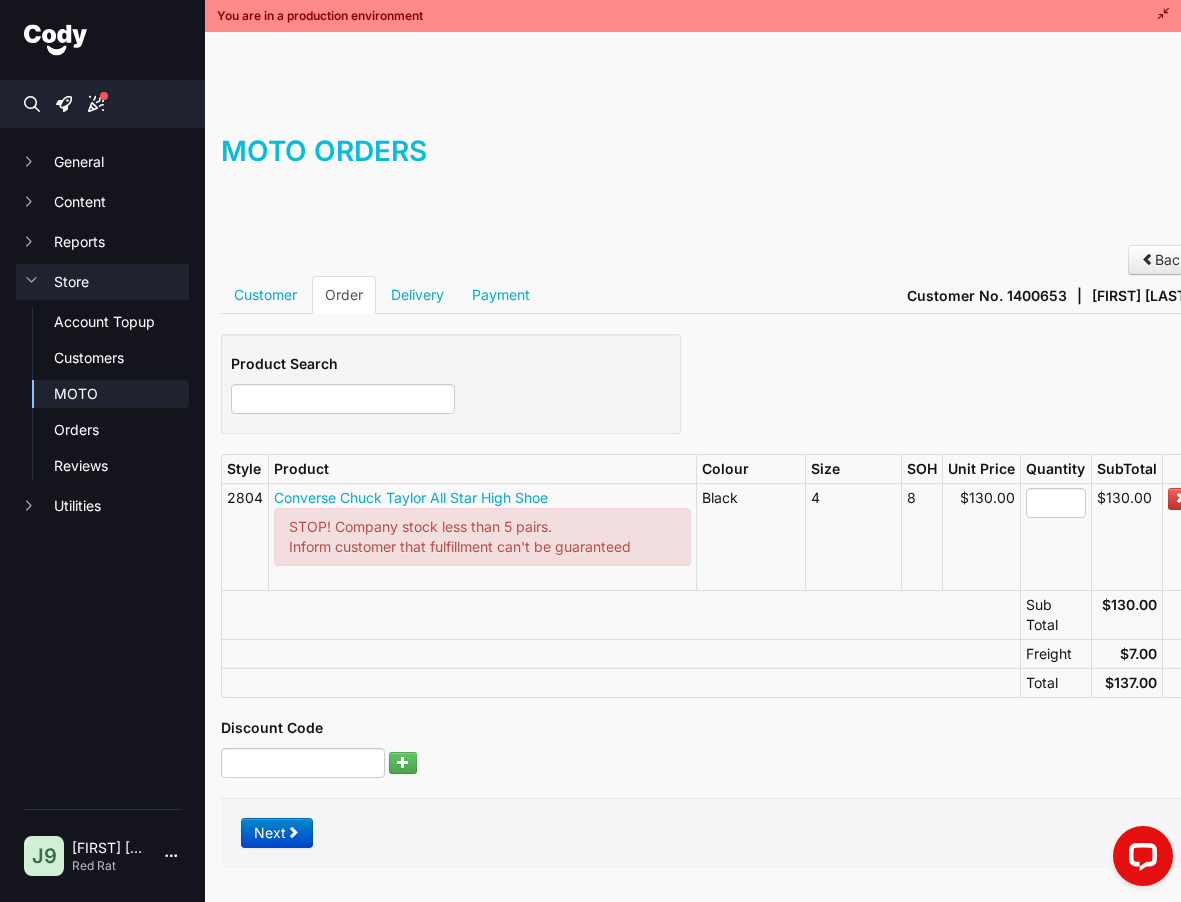 click on "MOTO" 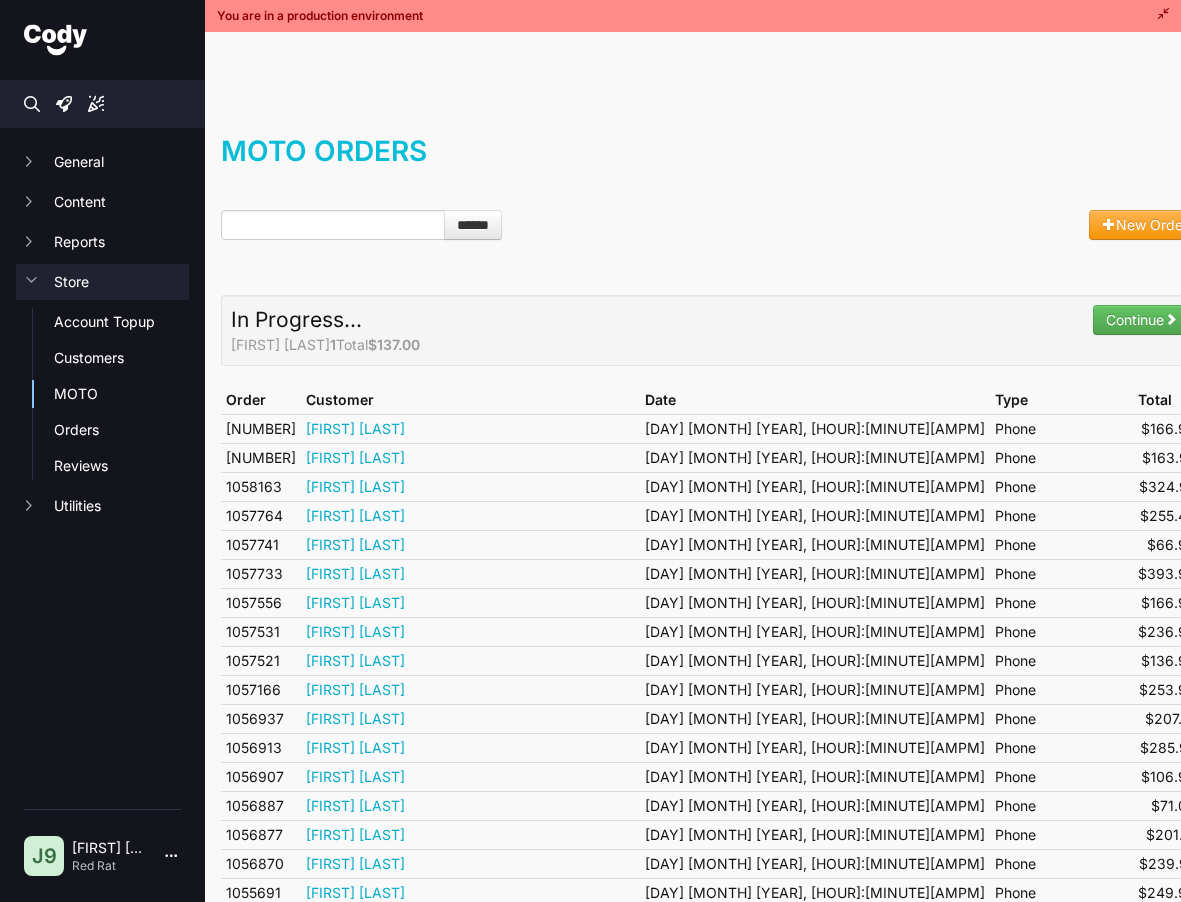 scroll, scrollTop: 0, scrollLeft: 0, axis: both 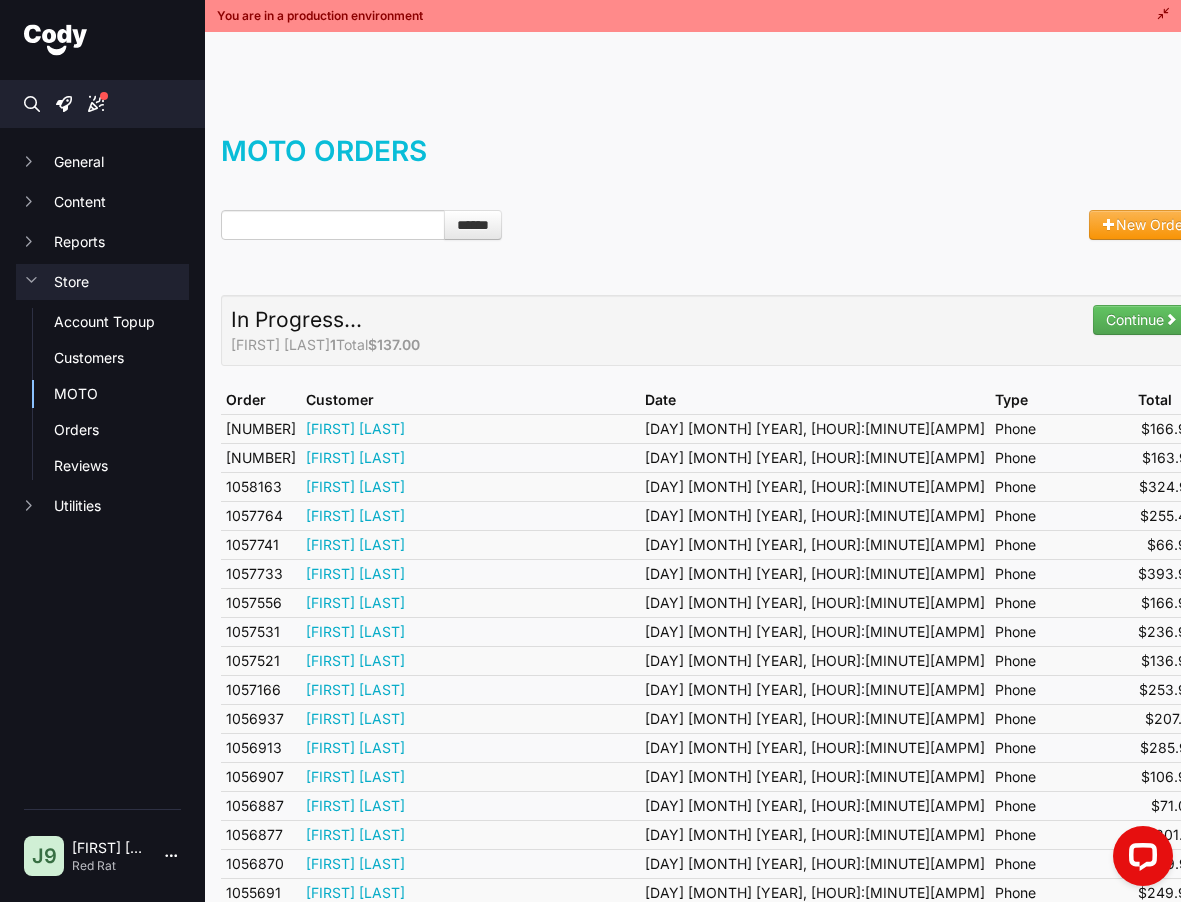 click on "In Progress..." at bounding box center (711, 320) 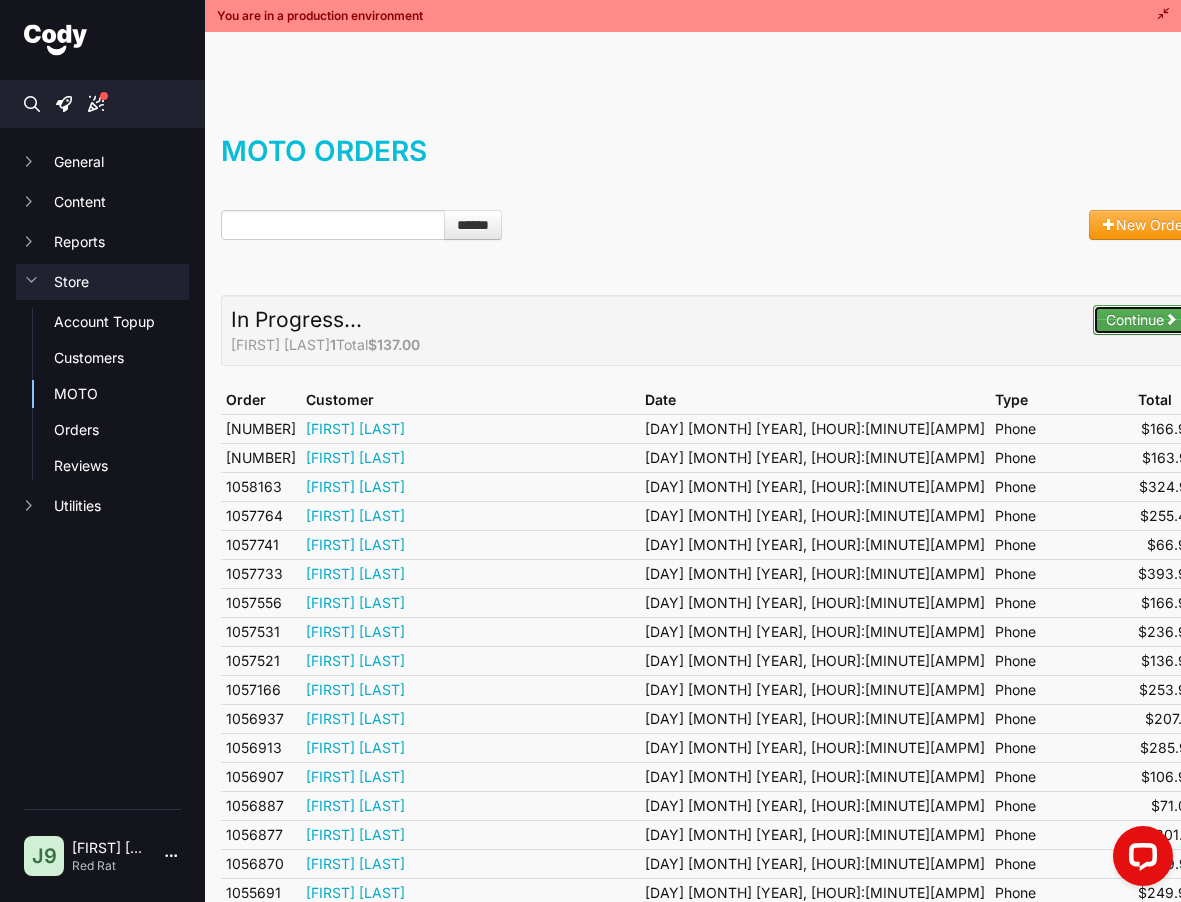 click on "Continue" at bounding box center [1142, 320] 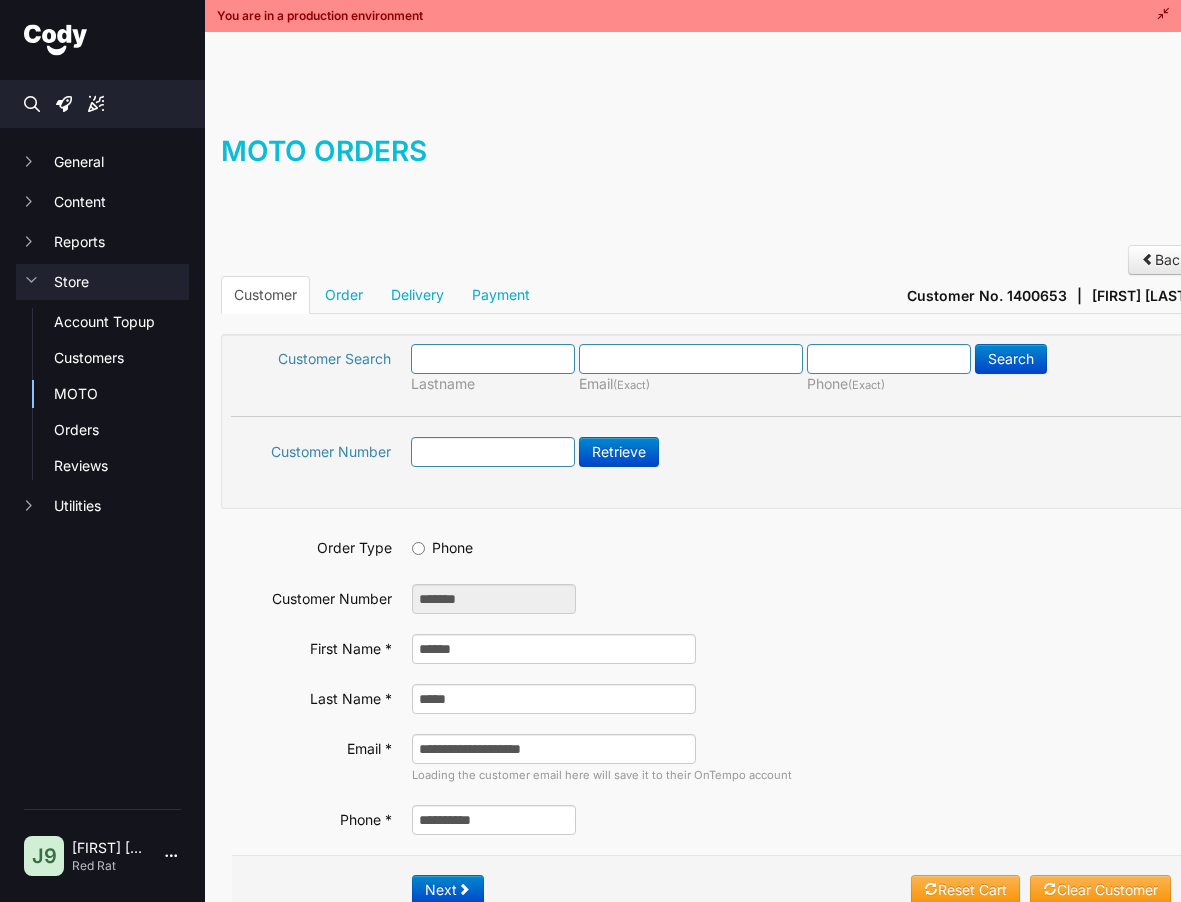 scroll, scrollTop: 0, scrollLeft: 0, axis: both 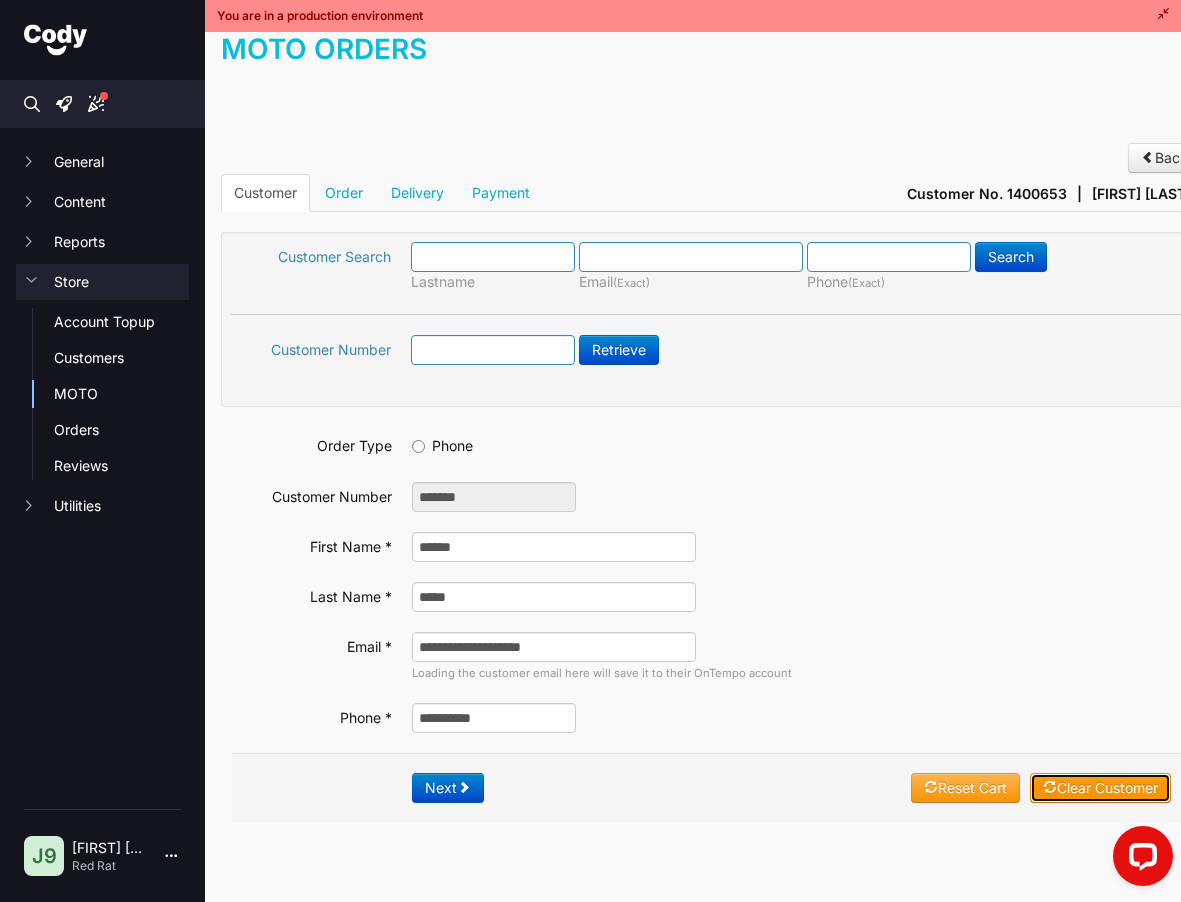 drag, startPoint x: 1079, startPoint y: 774, endPoint x: 682, endPoint y: 94, distance: 787.4065 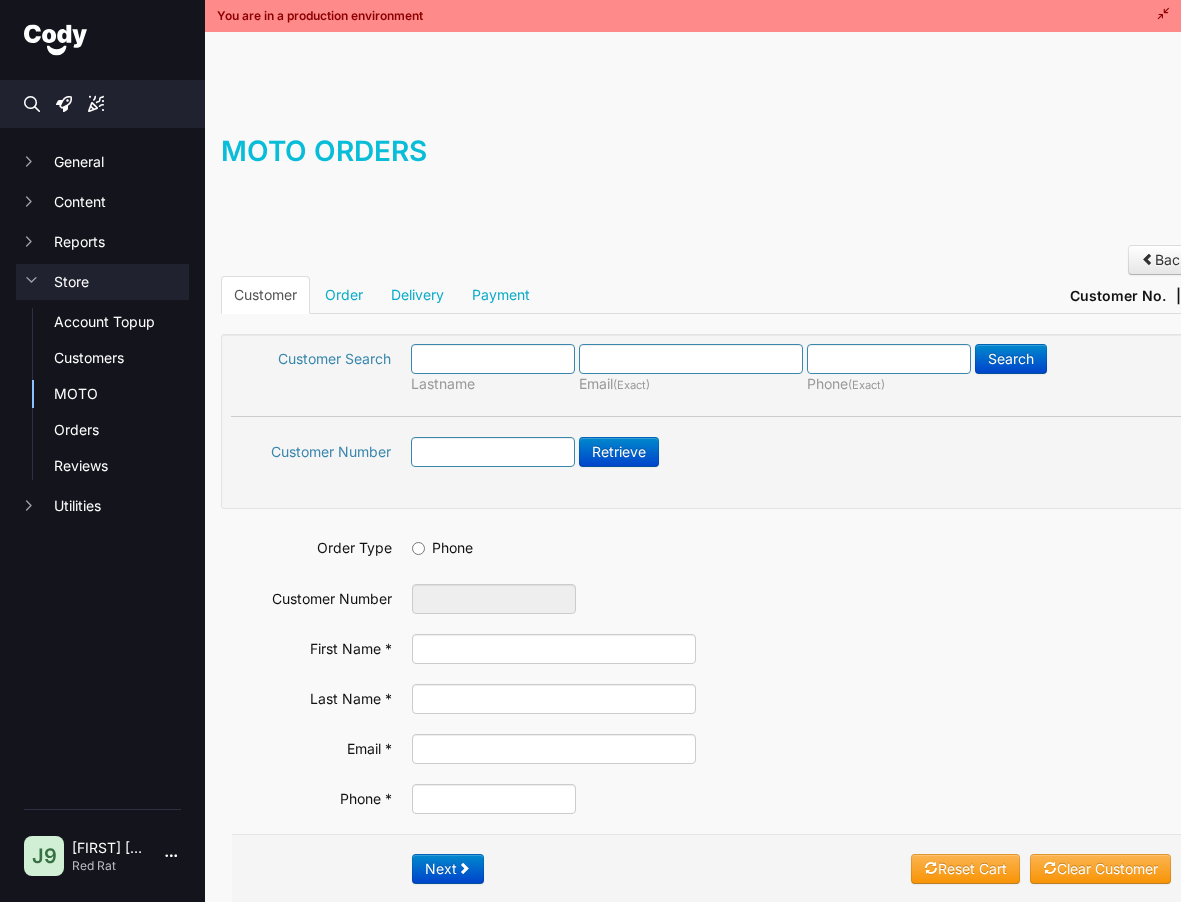 scroll, scrollTop: 0, scrollLeft: 0, axis: both 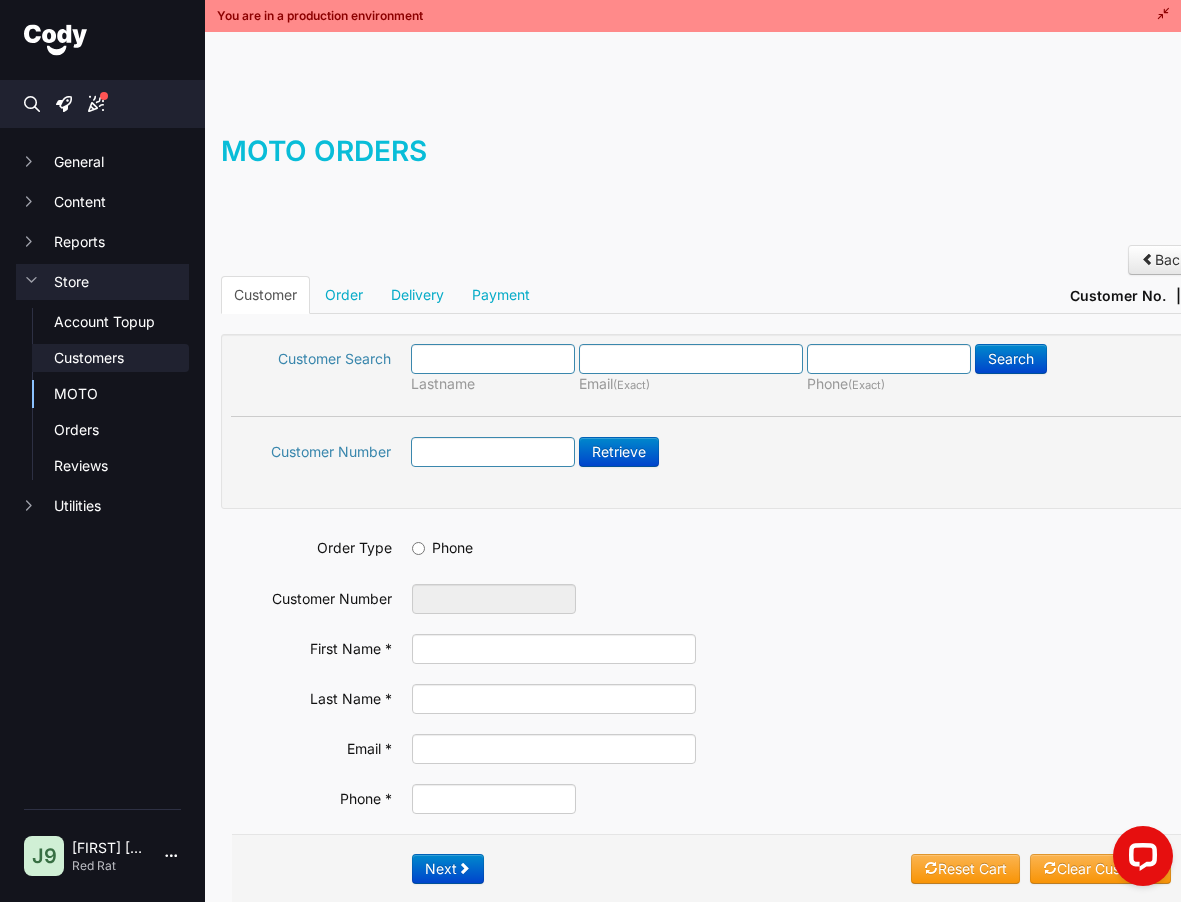 click on "Customers" 